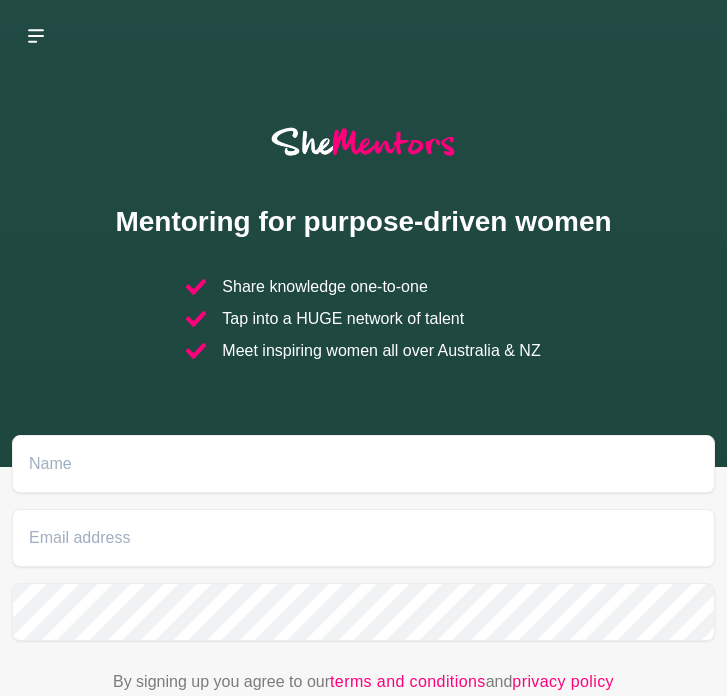 scroll, scrollTop: 82, scrollLeft: 0, axis: vertical 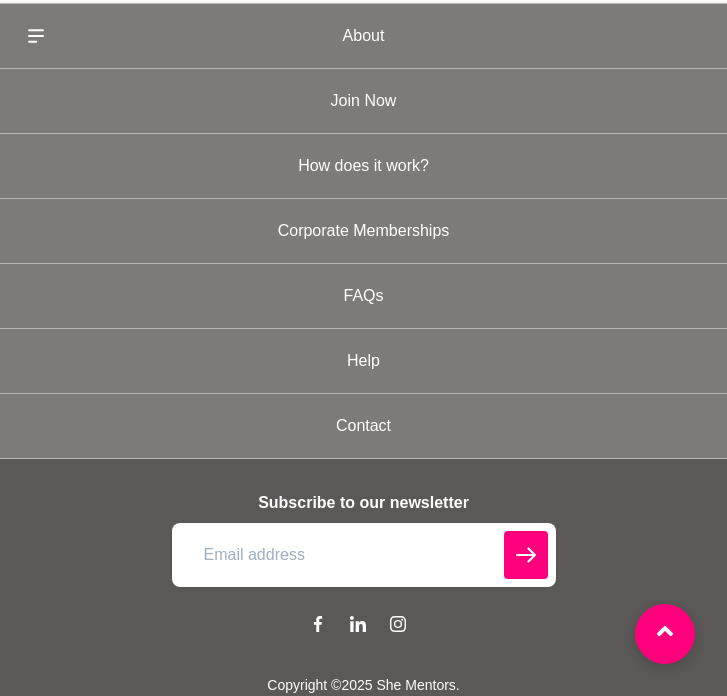 click at bounding box center (363, 36) 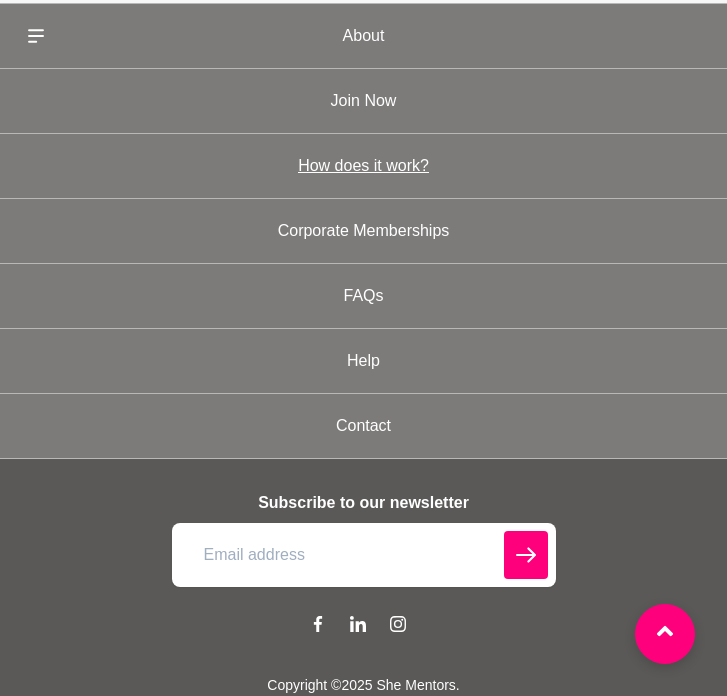 click on "How does it work?" at bounding box center [363, 166] 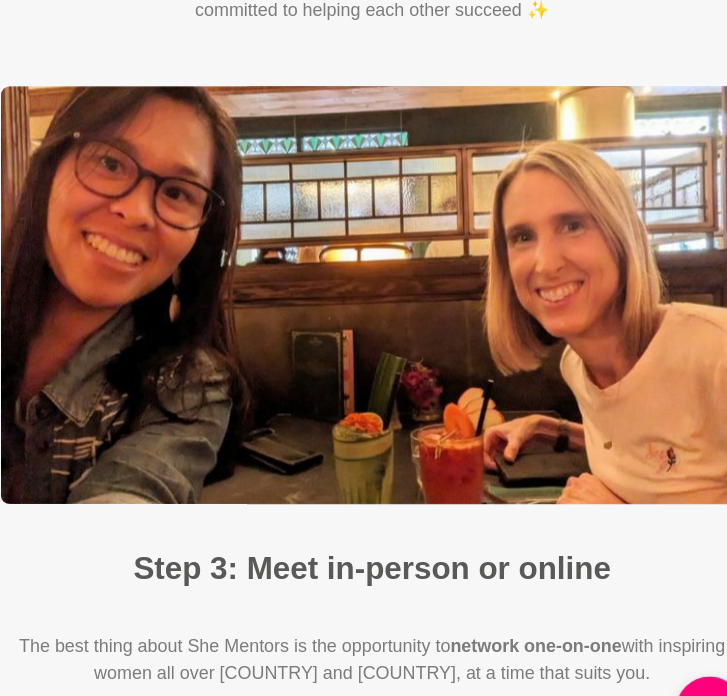 scroll, scrollTop: 2670, scrollLeft: 0, axis: vertical 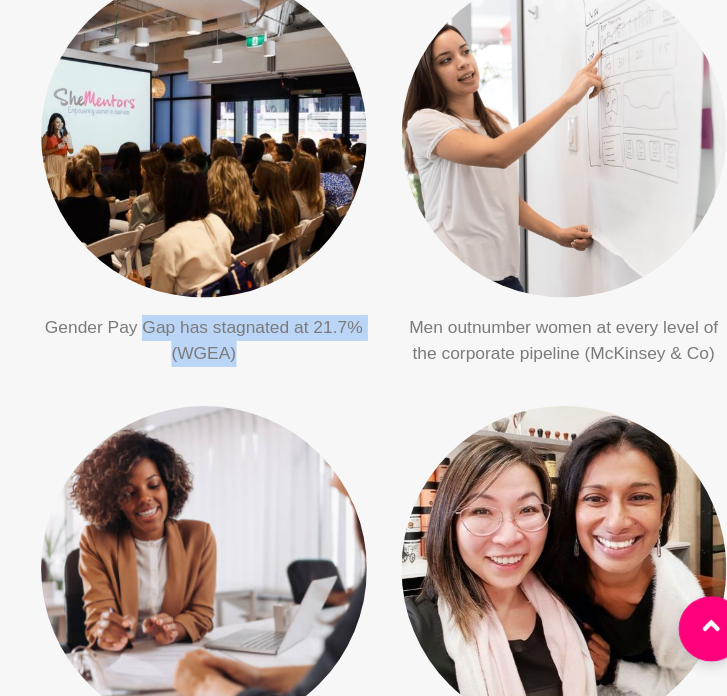 drag, startPoint x: 141, startPoint y: 384, endPoint x: 236, endPoint y: 399, distance: 96.17692 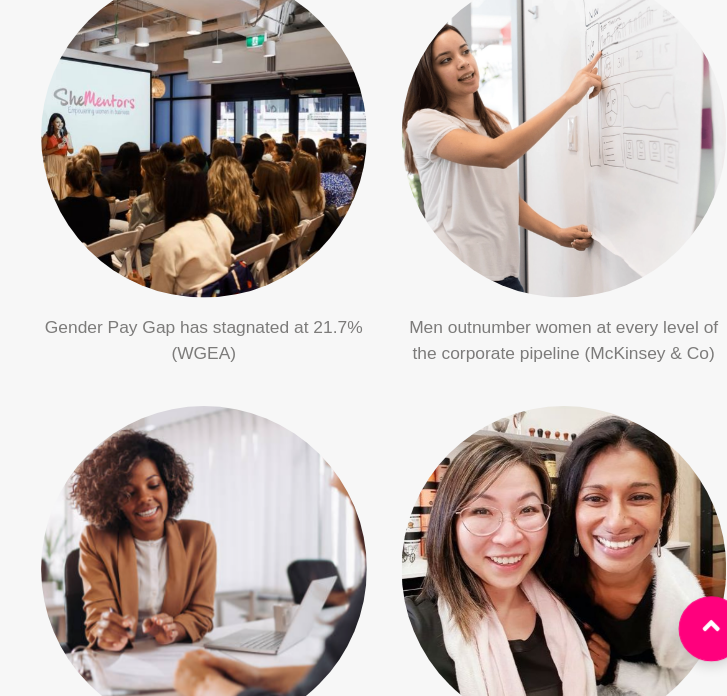 scroll, scrollTop: 4009, scrollLeft: 0, axis: vertical 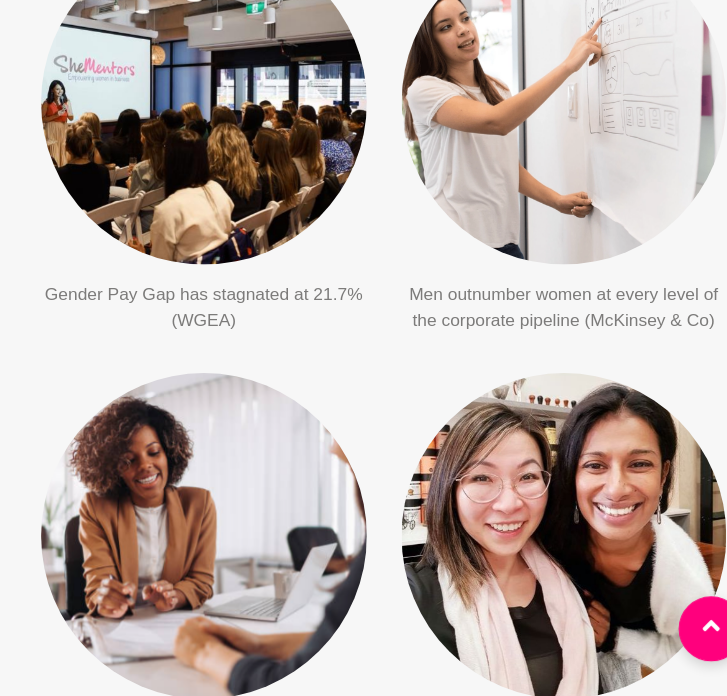 click on "Gender Pay Gap has stagnated at 21.7% (WGEA)" at bounding box center (198, 338) 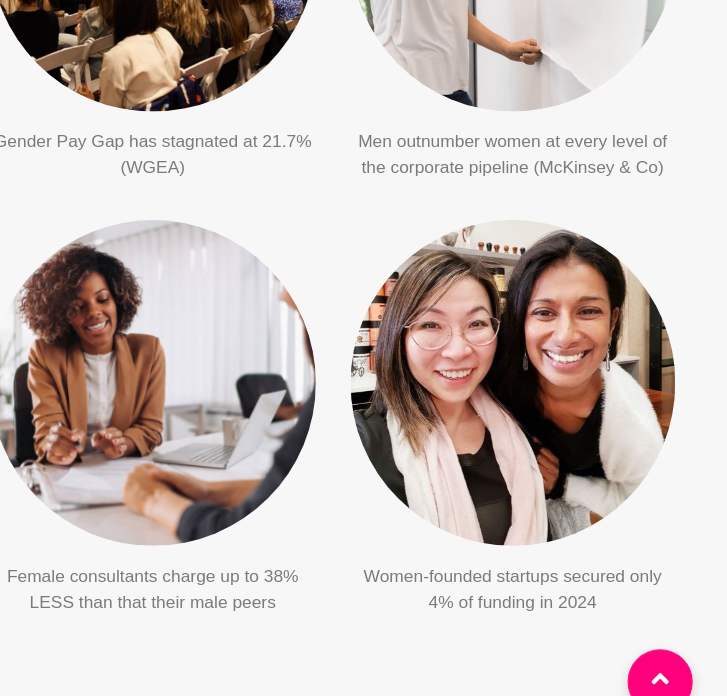 scroll, scrollTop: 4191, scrollLeft: 0, axis: vertical 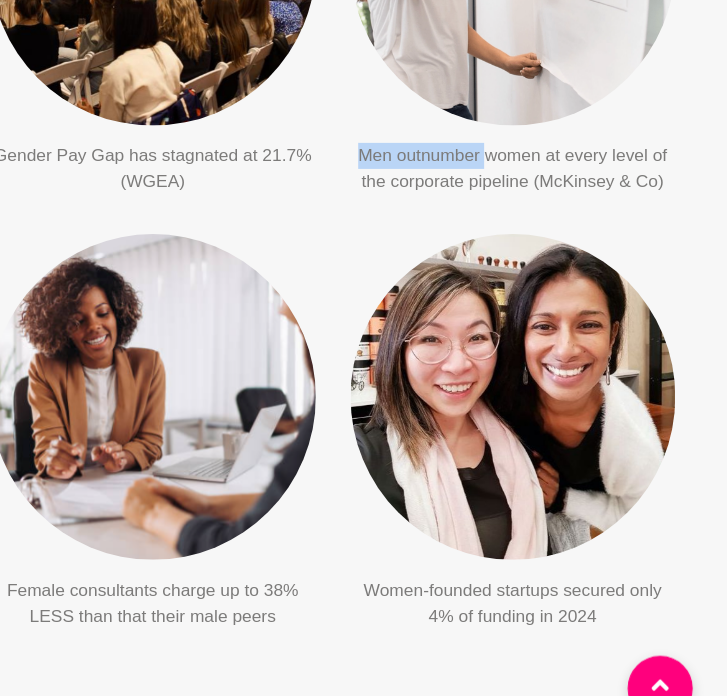 drag, startPoint x: 379, startPoint y: 167, endPoint x: 558, endPoint y: 169, distance: 179.01117 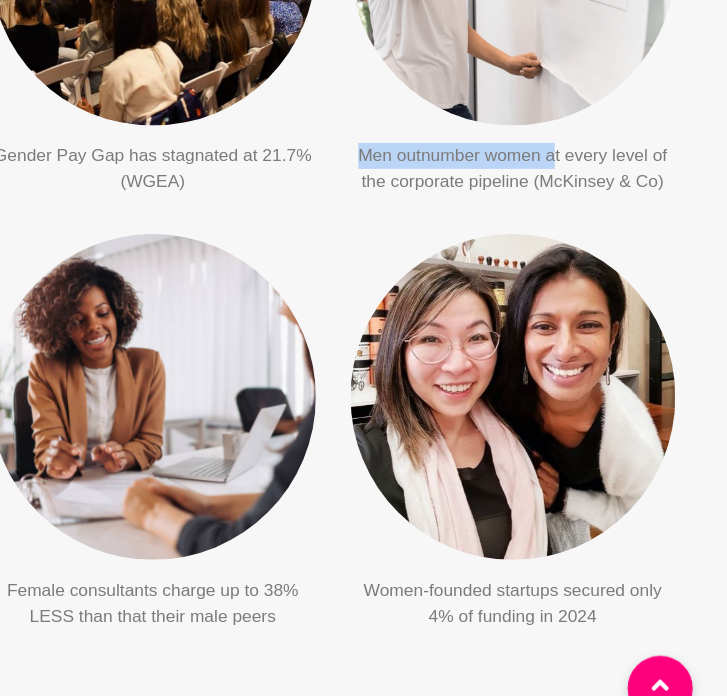 click on "Men outnumber women at every level of the corporate pipeline (McKinsey & Co)" at bounding box center (530, 156) 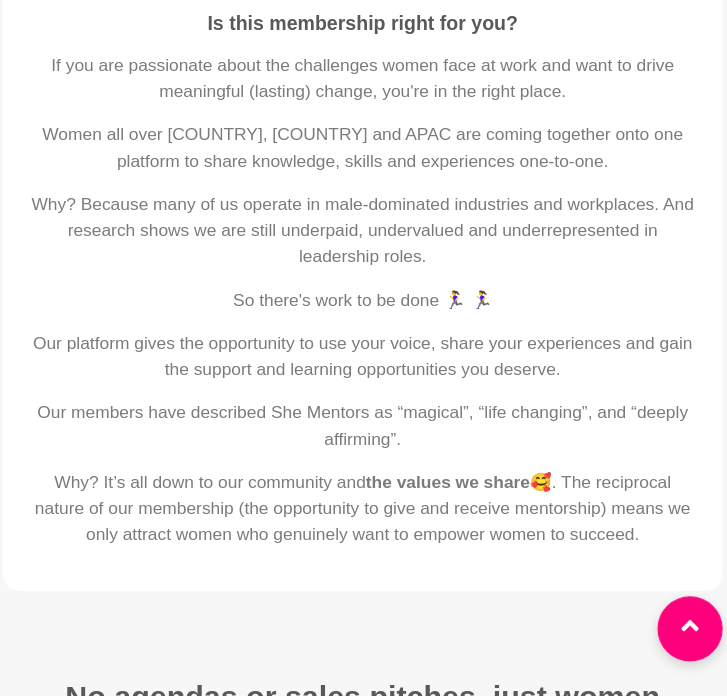 scroll, scrollTop: 4978, scrollLeft: 0, axis: vertical 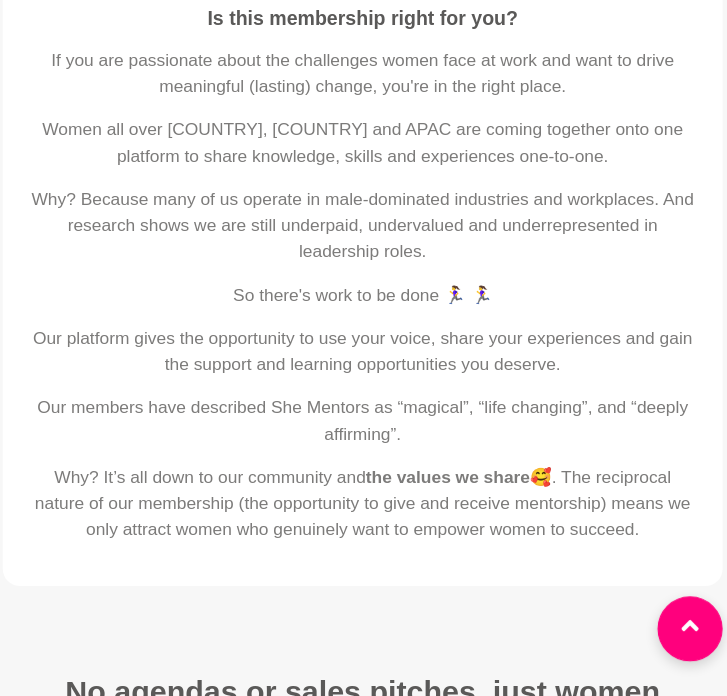 click on "Why? Because many of us operate in male-dominated industries and workplaces. And research shows we are still underpaid, undervalued and underrepresented in leadership roles." at bounding box center [363, 263] 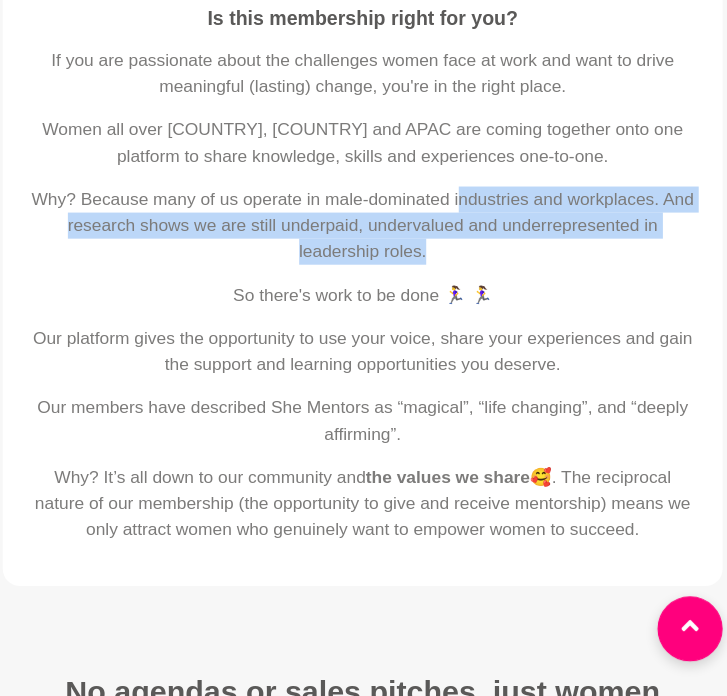 drag, startPoint x: 451, startPoint y: 261, endPoint x: 476, endPoint y: 319, distance: 63.15853 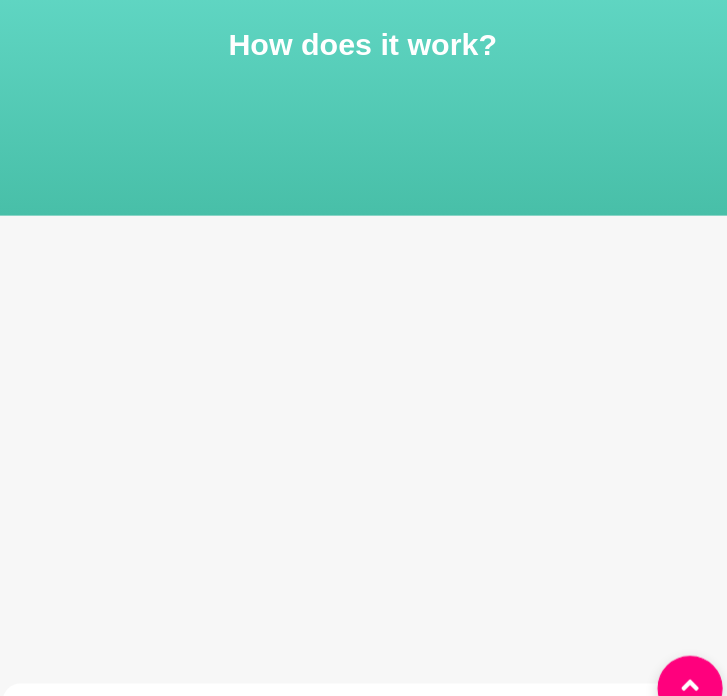 scroll, scrollTop: 0, scrollLeft: 0, axis: both 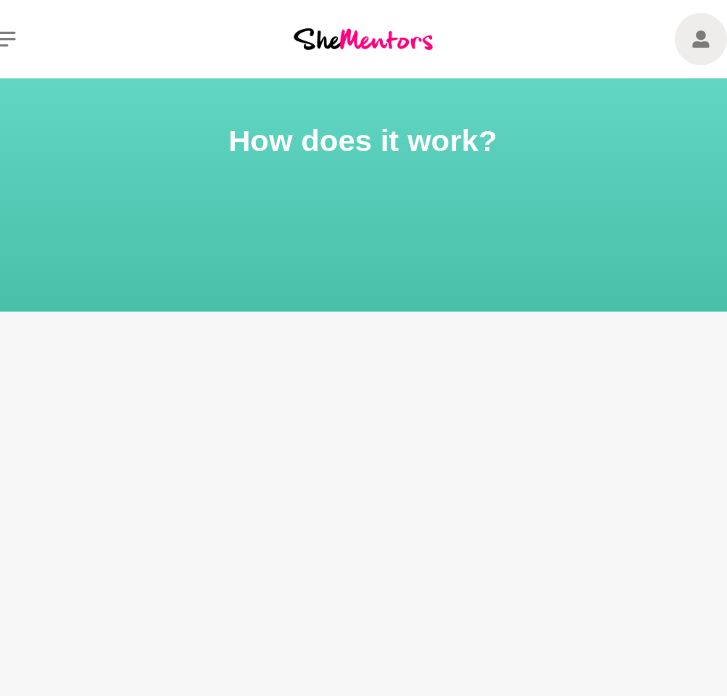 click at bounding box center [364, 36] 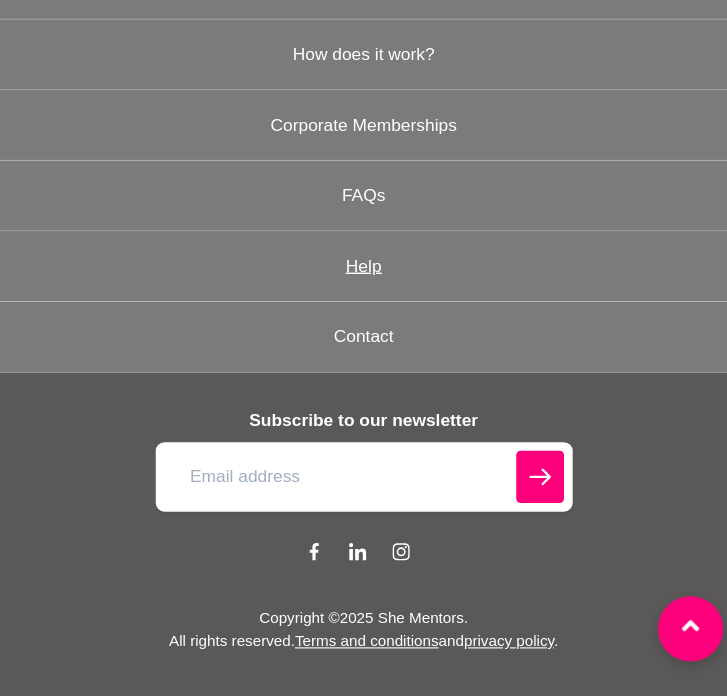 scroll, scrollTop: 984, scrollLeft: 0, axis: vertical 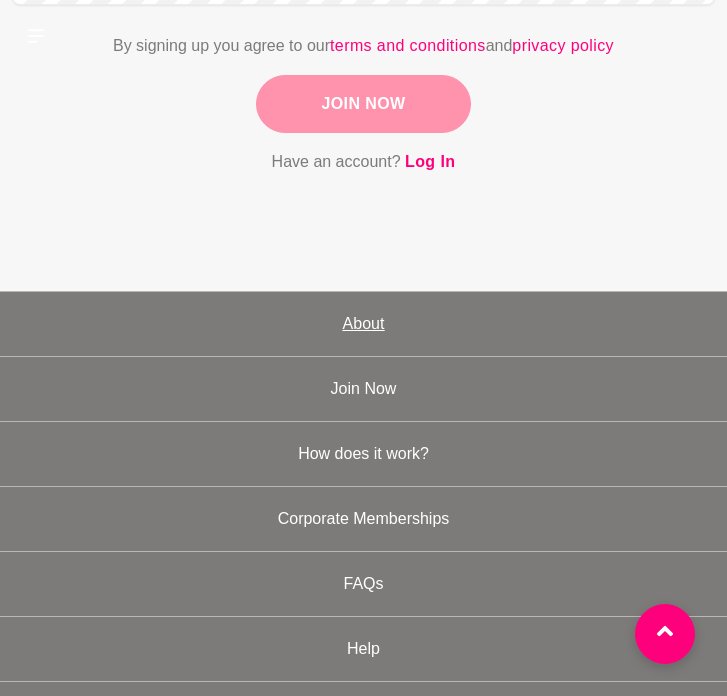 click on "About" at bounding box center (363, 324) 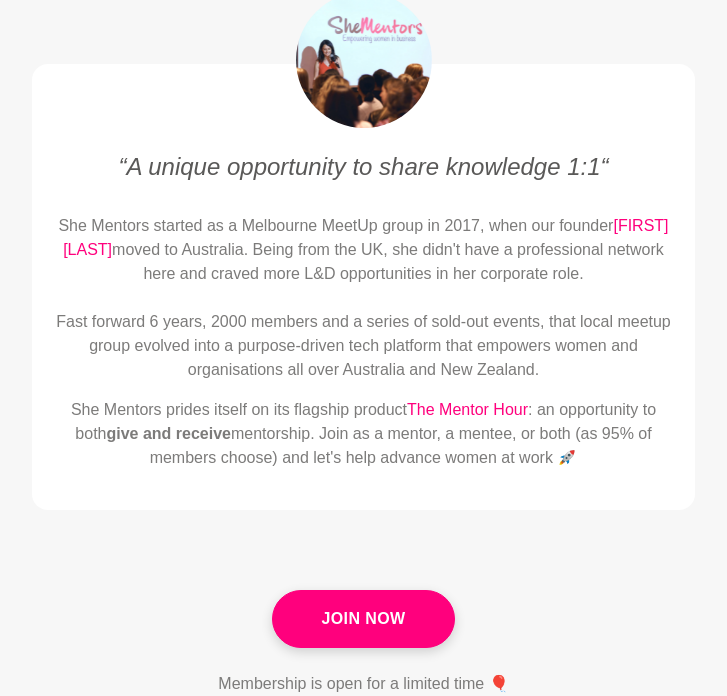 scroll, scrollTop: 276, scrollLeft: 0, axis: vertical 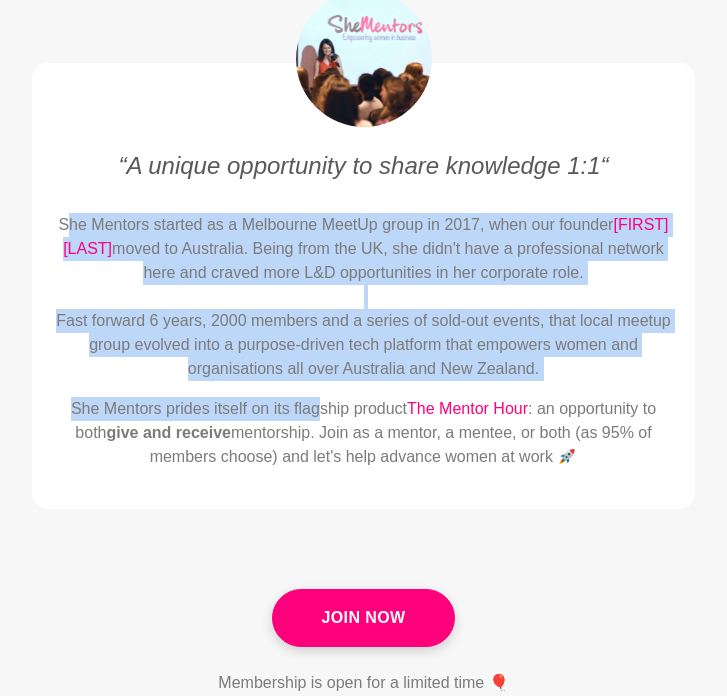 drag, startPoint x: 75, startPoint y: 222, endPoint x: 307, endPoint y: 401, distance: 293.0273 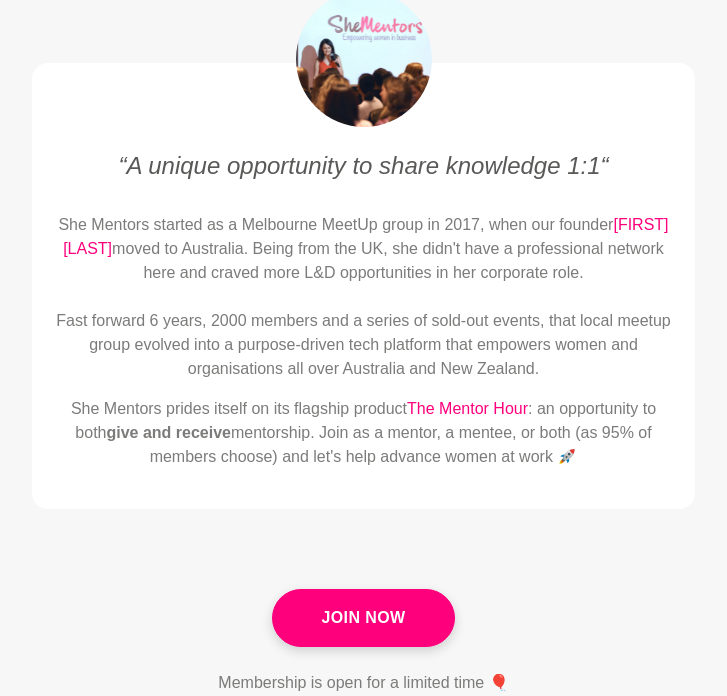 click on "She Mentors prides itself on its flagship product  The Mentor Hour : an opportunity to both  give and receive  mentorship. Join as a mentor, a mentee, or both (as 95% of members choose) and let's help advance women at work 🚀" at bounding box center [363, 433] 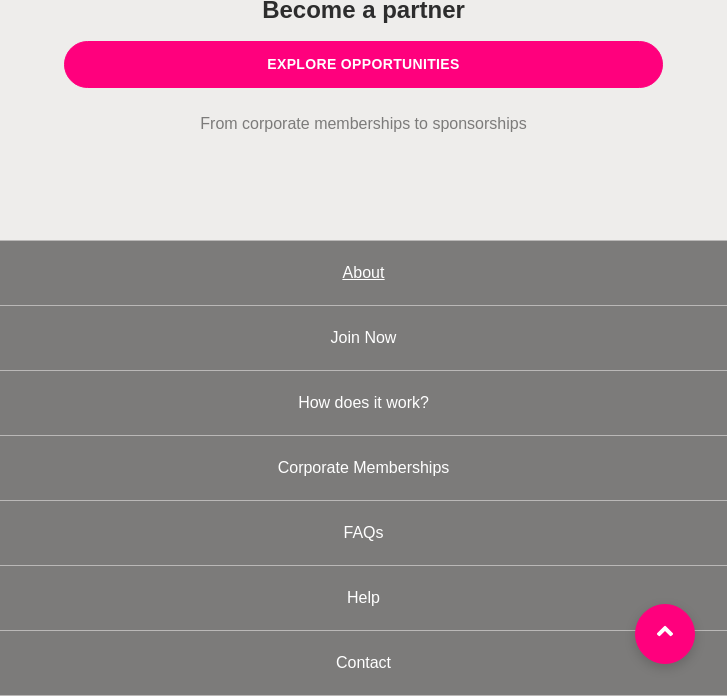 scroll, scrollTop: 2997, scrollLeft: 0, axis: vertical 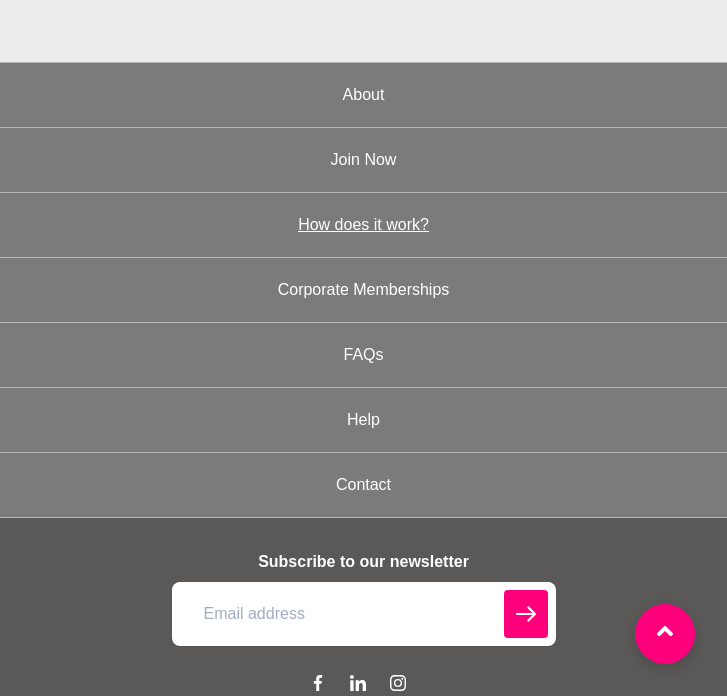 click on "How does it work?" at bounding box center (363, 225) 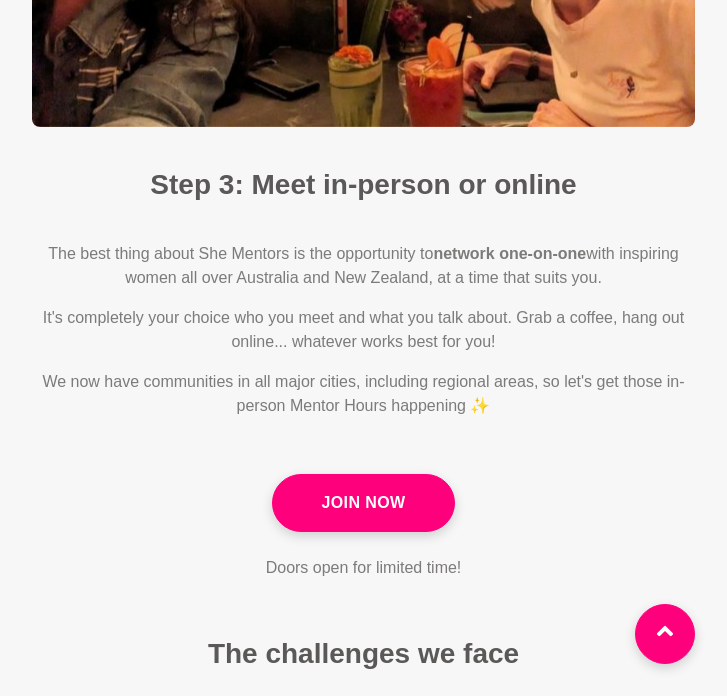 scroll, scrollTop: 3437, scrollLeft: 0, axis: vertical 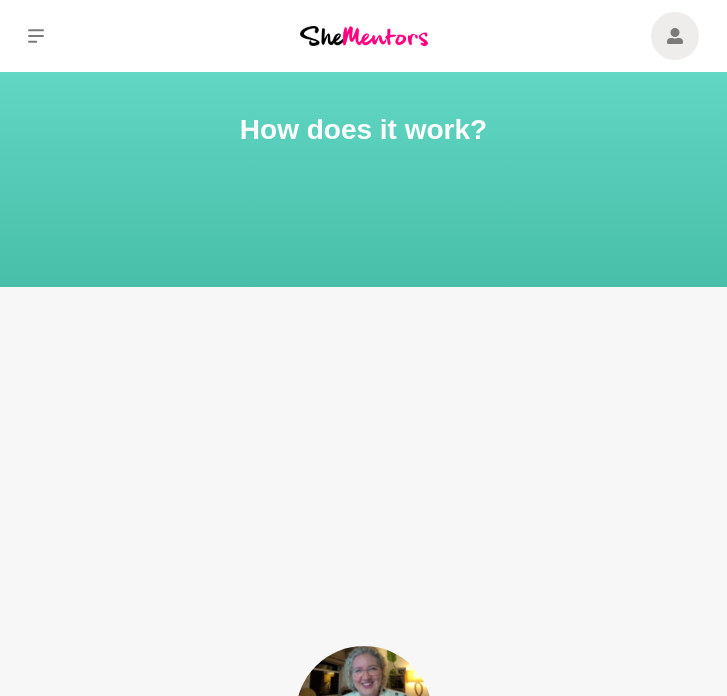 click at bounding box center [364, 36] 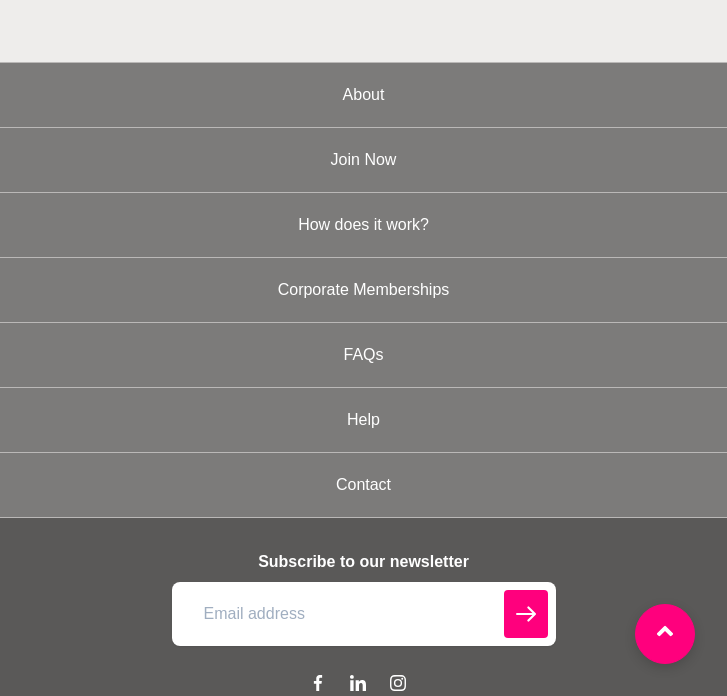 scroll, scrollTop: 116, scrollLeft: 0, axis: vertical 